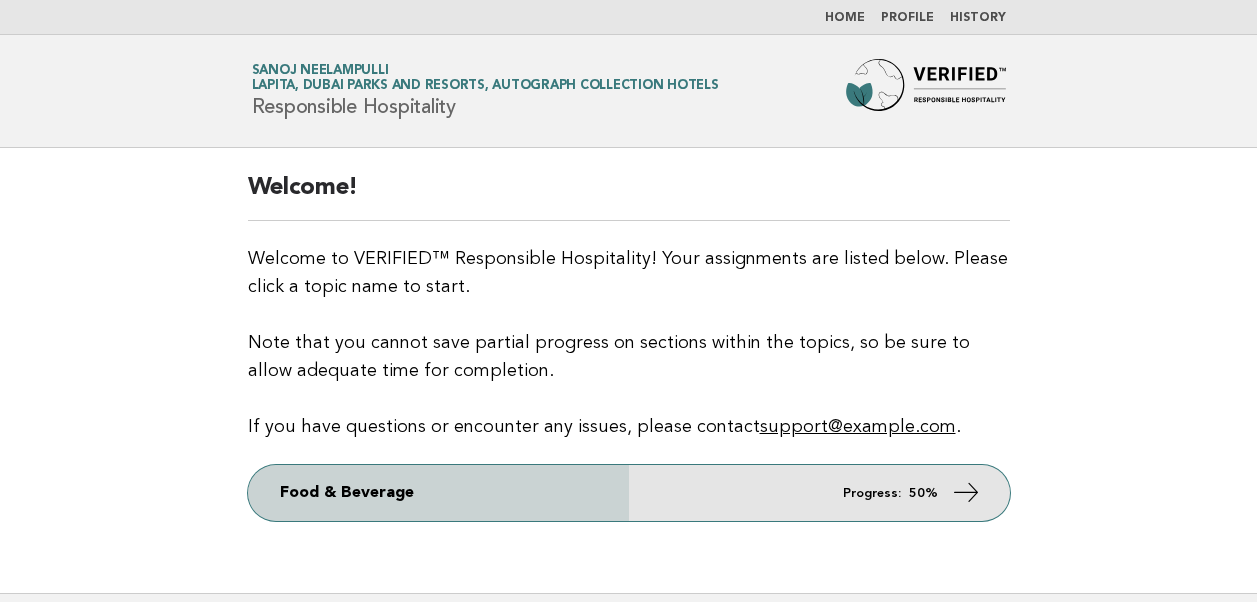 scroll, scrollTop: 0, scrollLeft: 0, axis: both 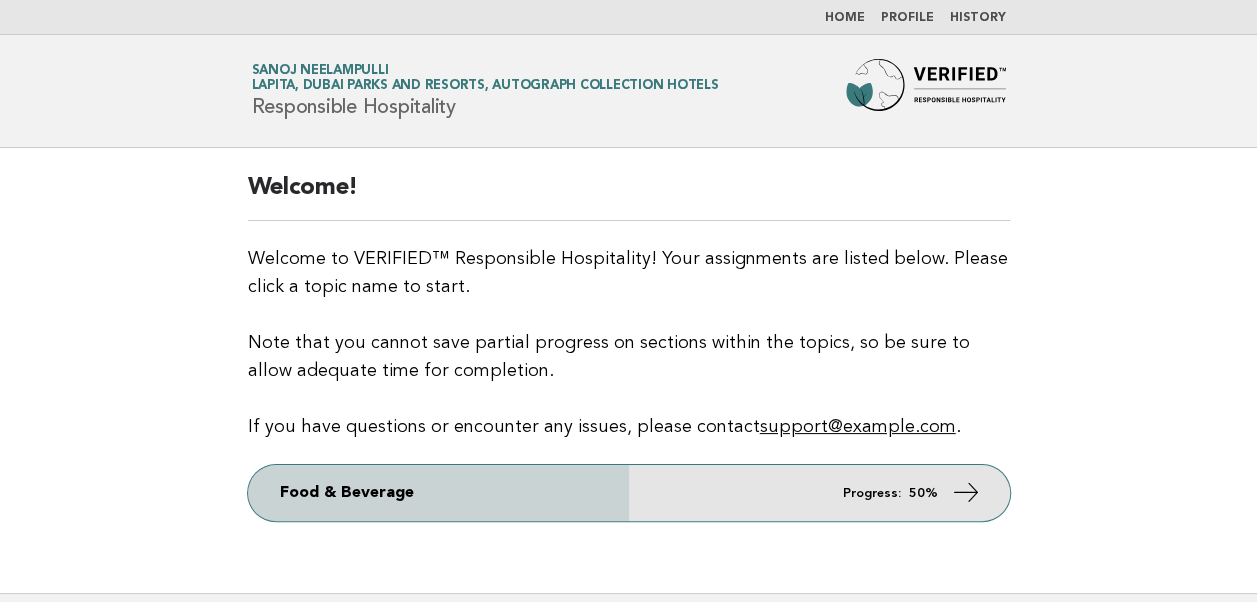 click on "Food & Beverage
Progress:
50%" at bounding box center [629, 493] 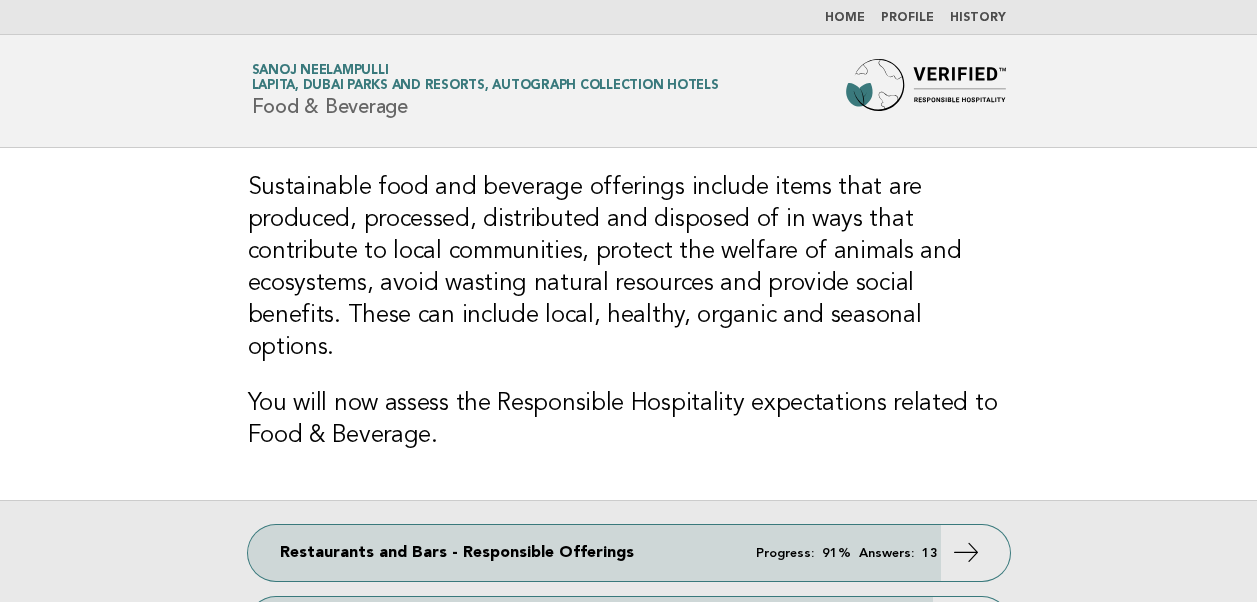 scroll, scrollTop: 0, scrollLeft: 0, axis: both 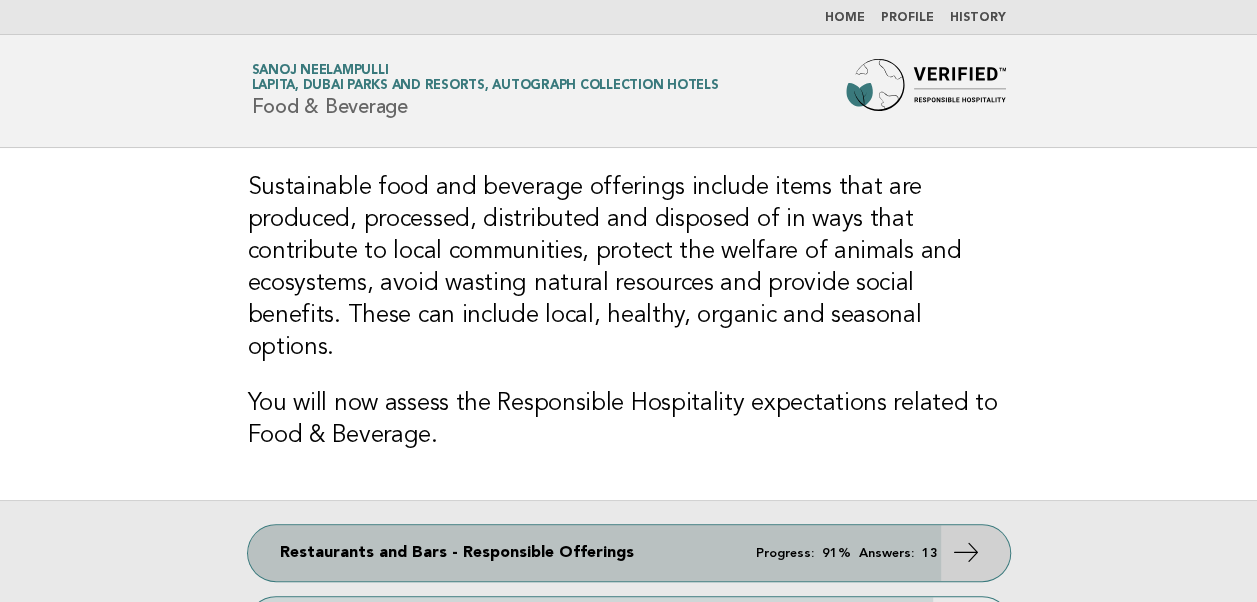 click on "Answers:" at bounding box center [886, 553] 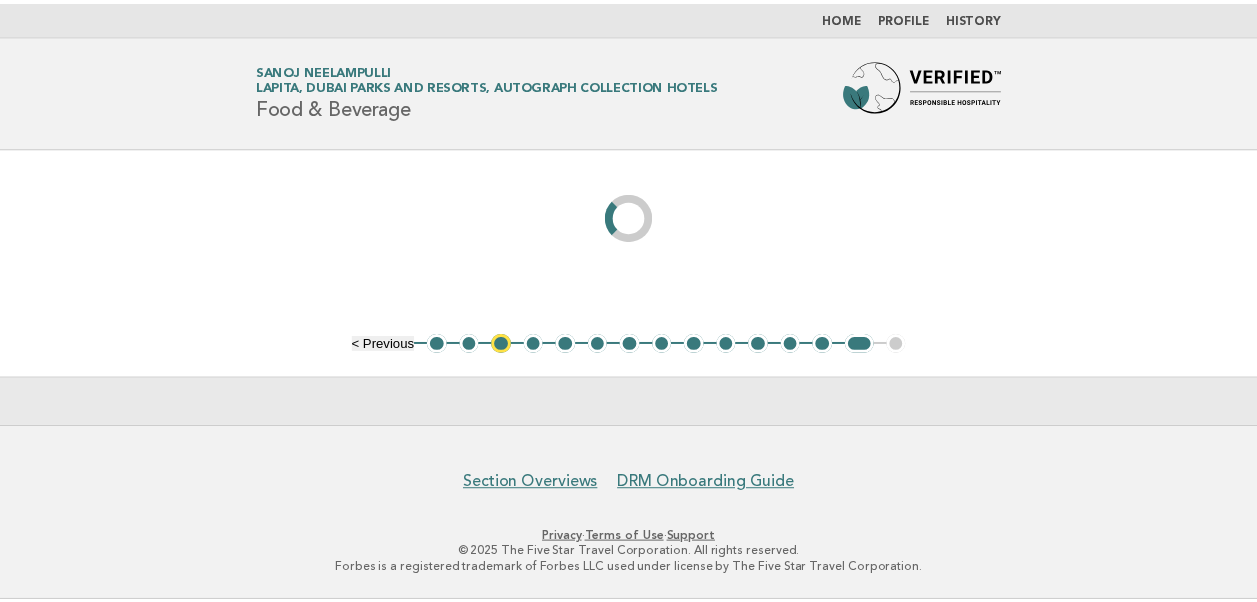 scroll, scrollTop: 0, scrollLeft: 0, axis: both 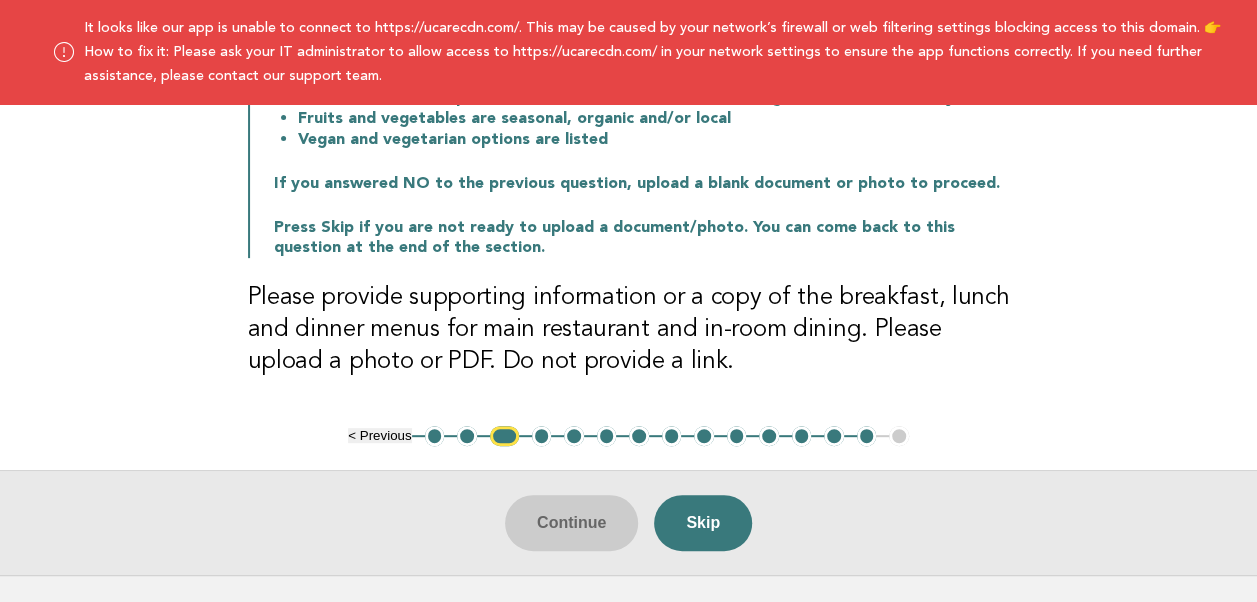 click on "3" at bounding box center (504, 436) 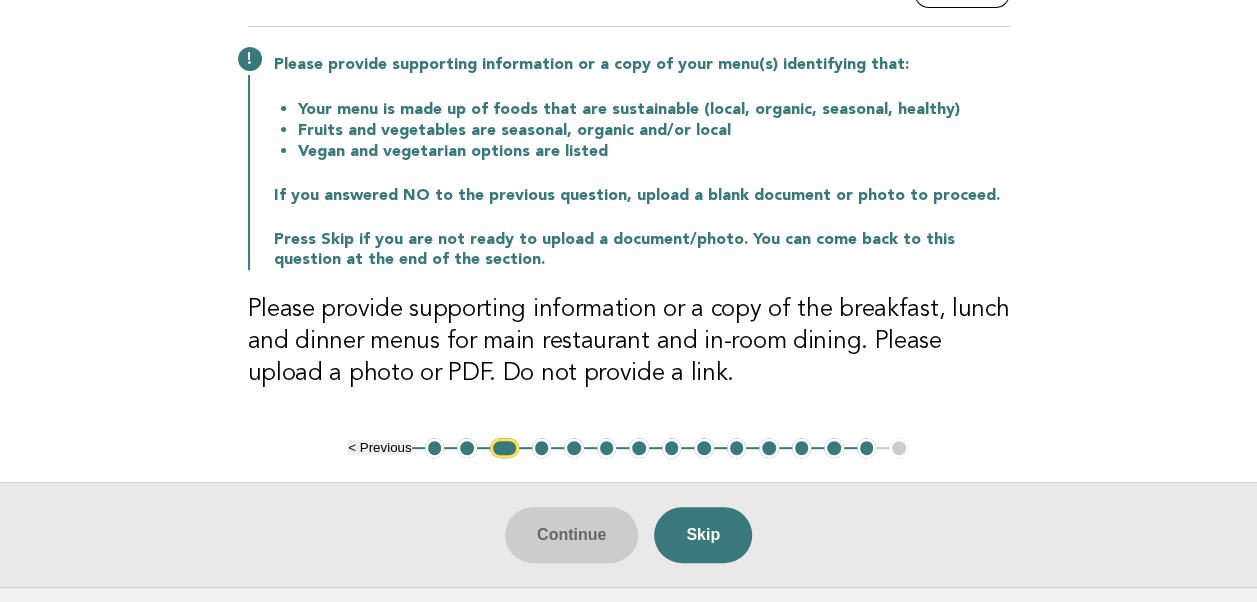 scroll, scrollTop: 230, scrollLeft: 0, axis: vertical 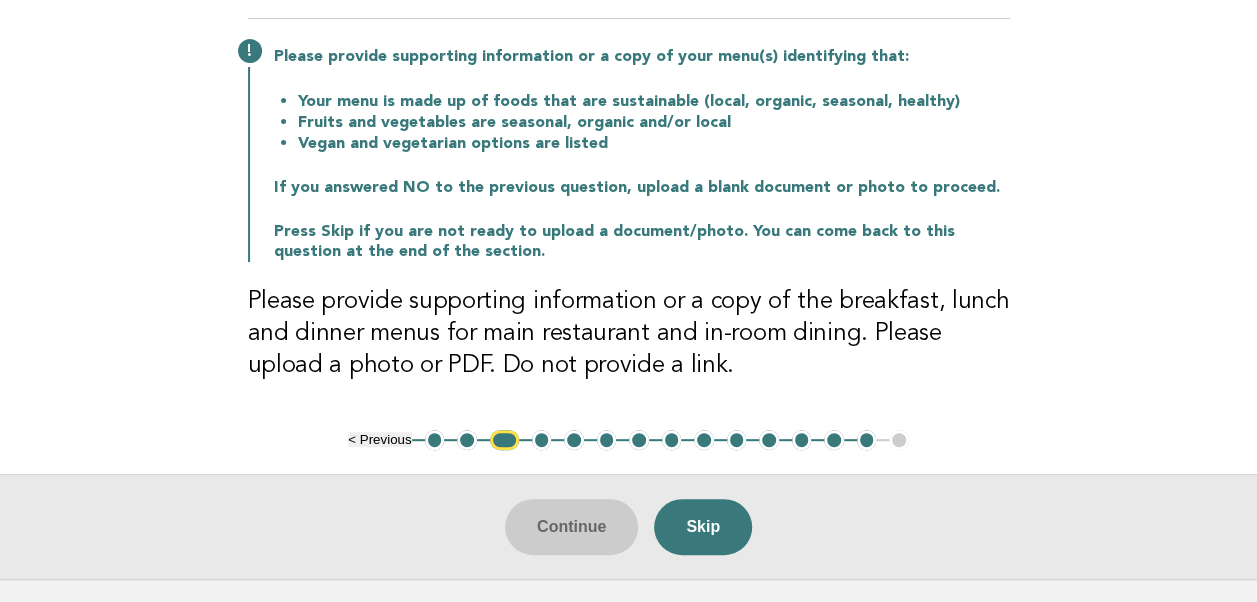 click on "3" at bounding box center [504, 440] 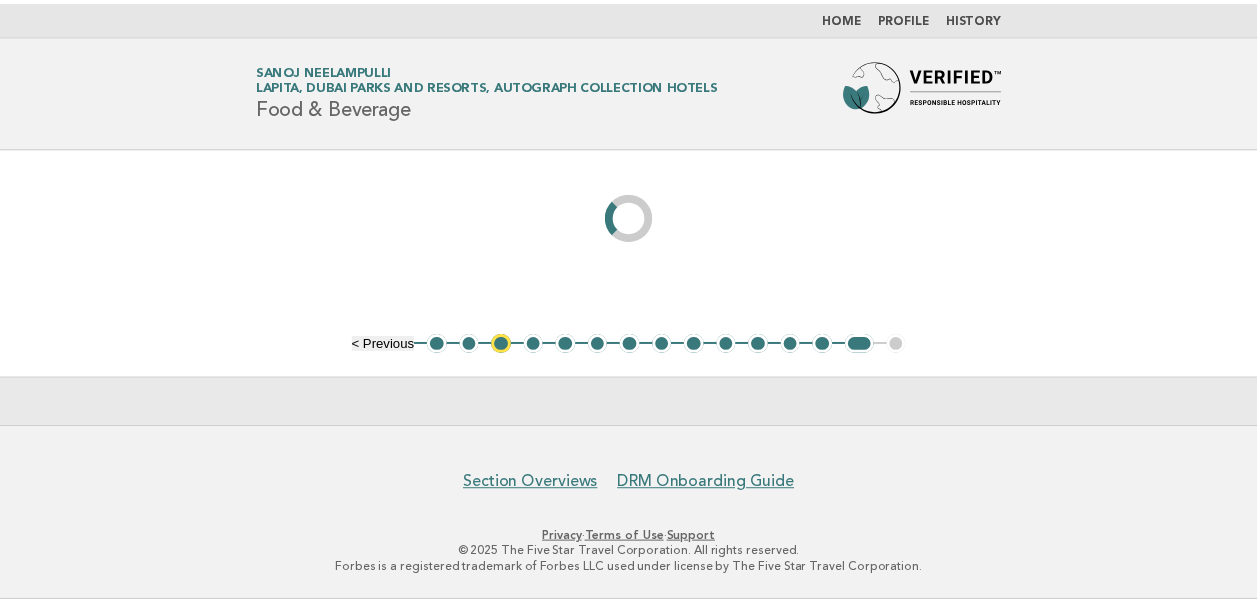 scroll, scrollTop: 0, scrollLeft: 0, axis: both 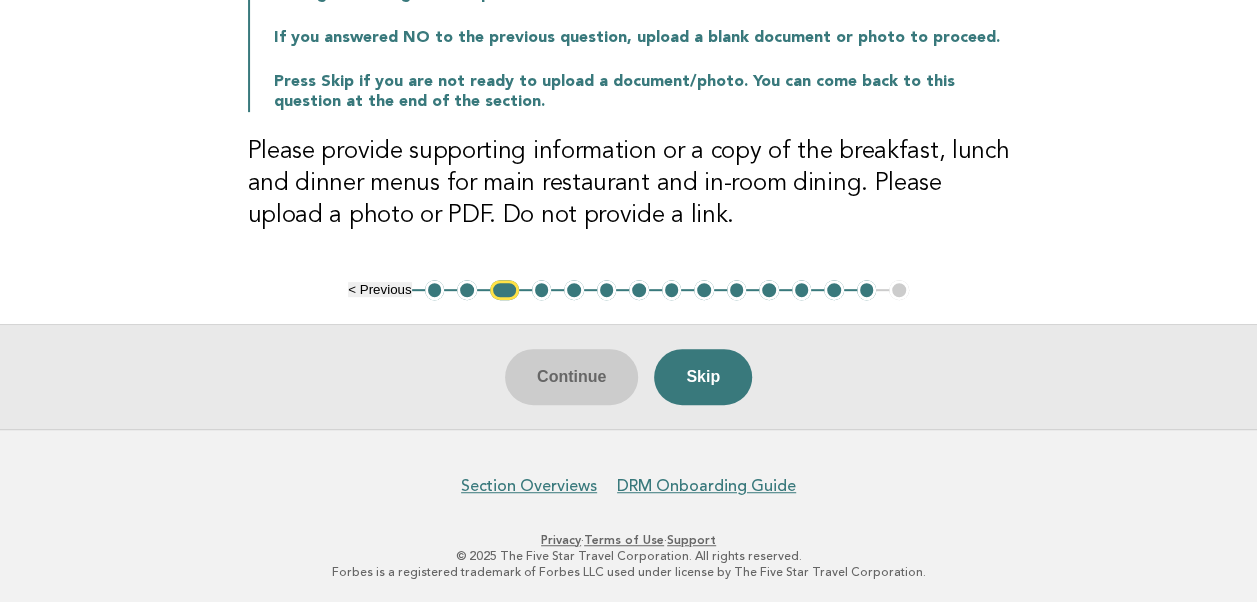 click on "Continue Skip" at bounding box center (628, 376) 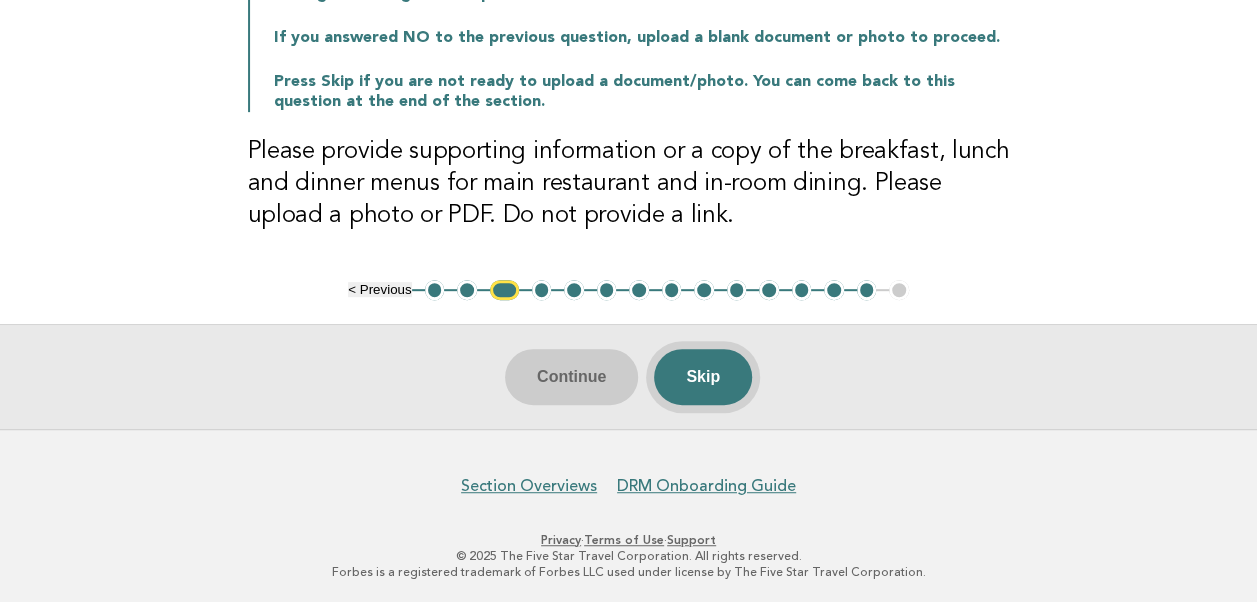 click on "Skip" at bounding box center [703, 377] 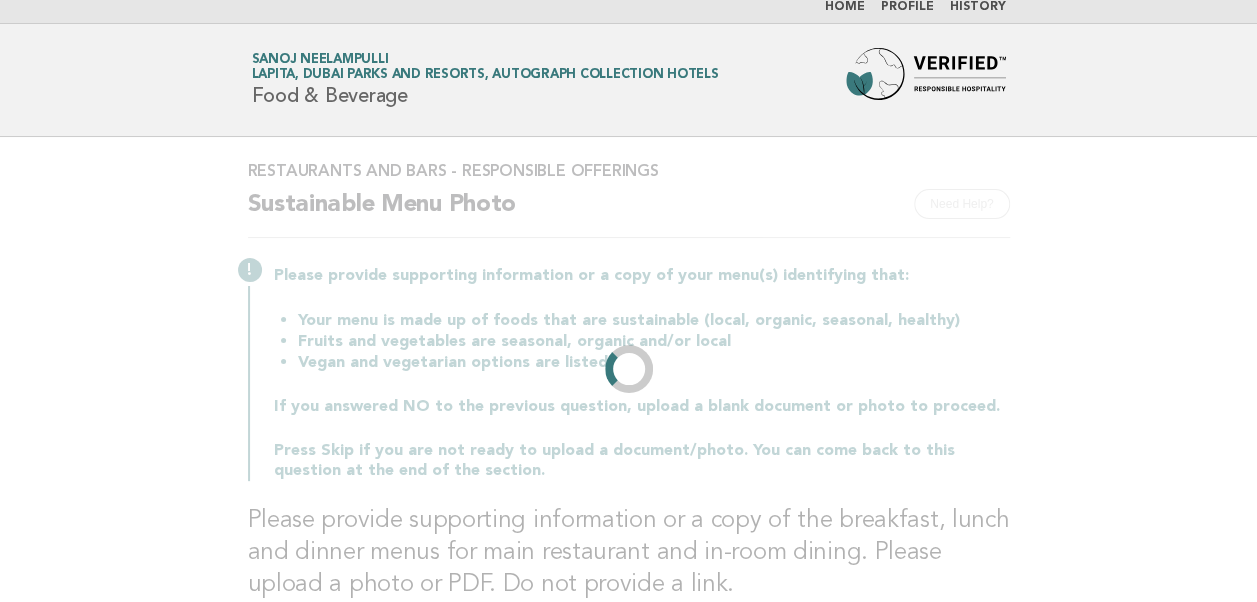 scroll, scrollTop: 0, scrollLeft: 0, axis: both 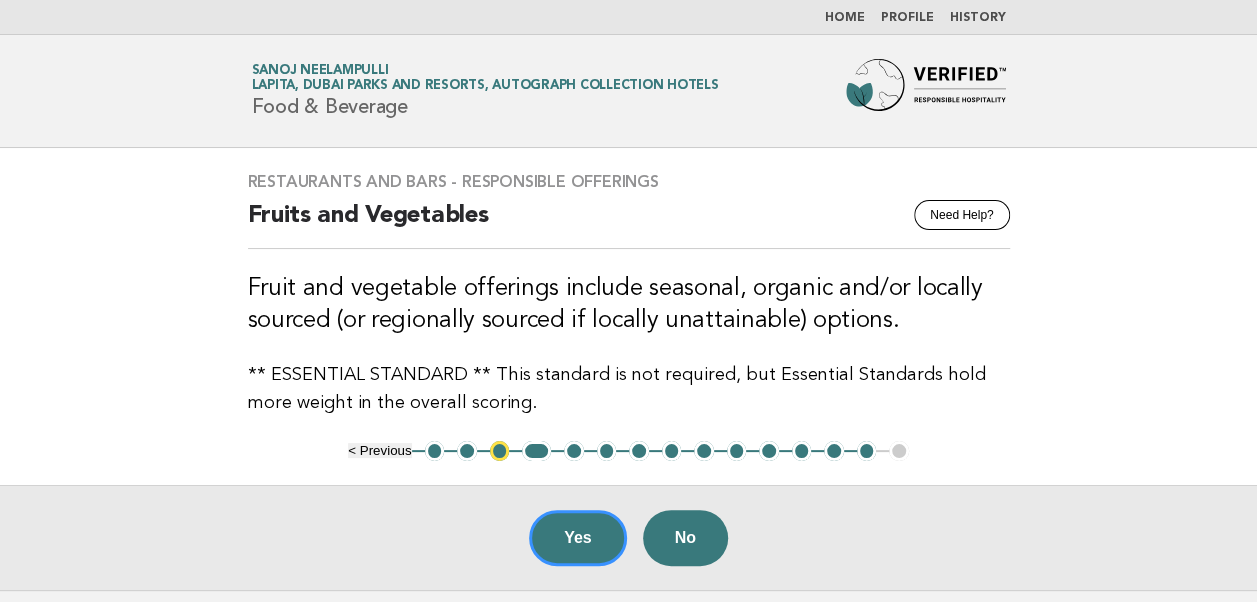 click on "4" at bounding box center [536, 451] 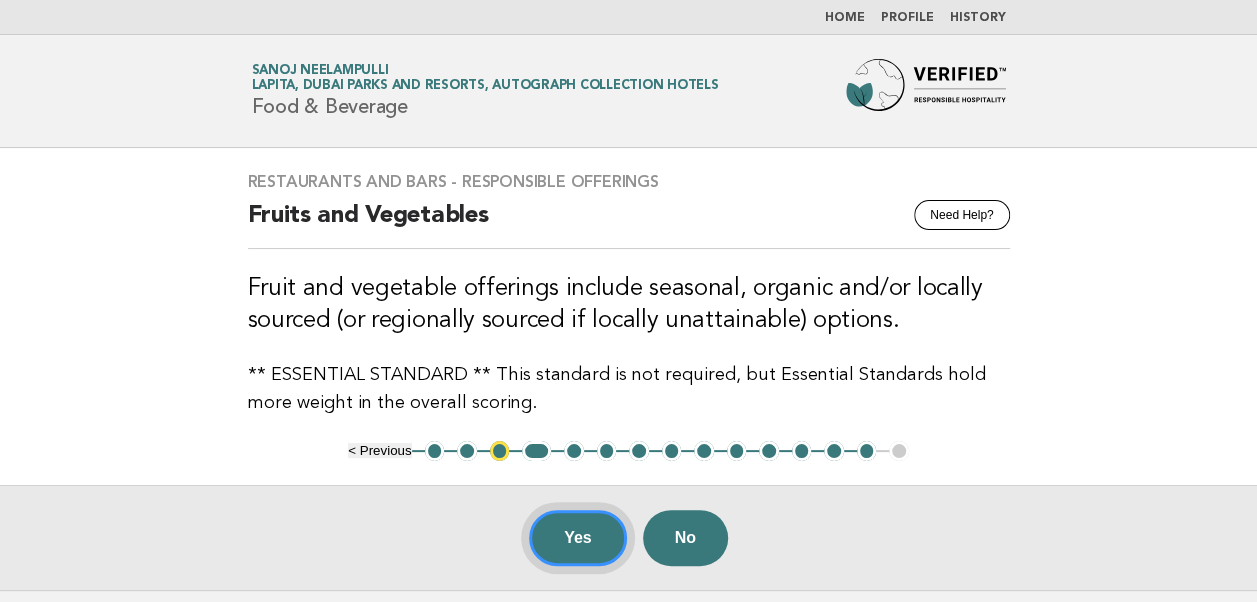 click on "Yes" at bounding box center [578, 538] 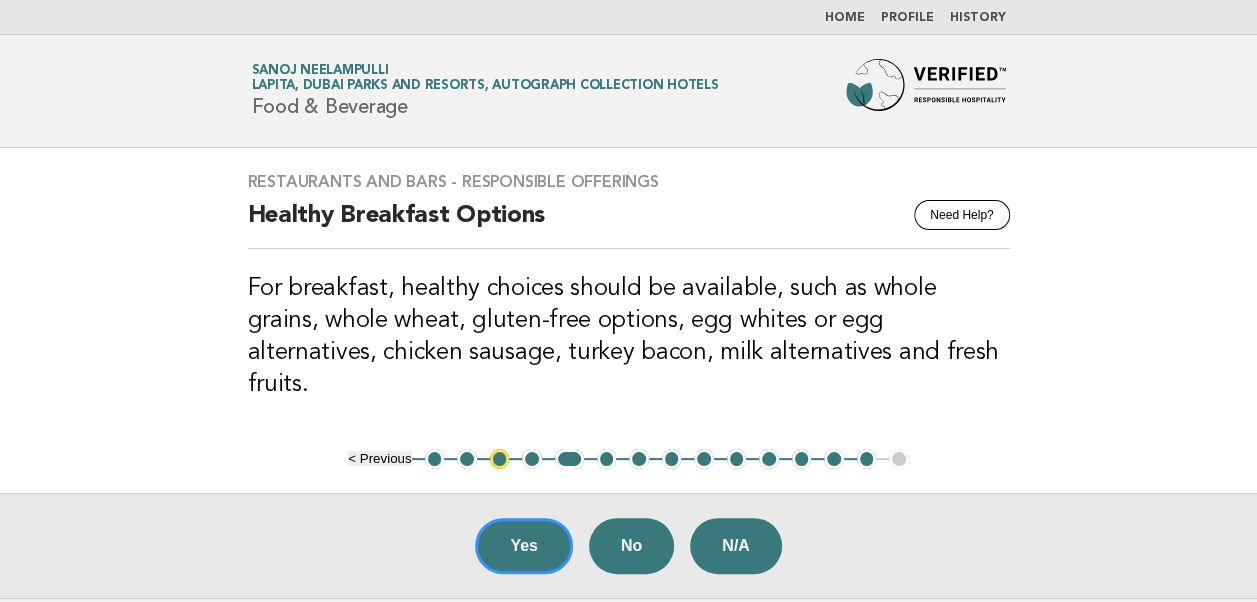 click on "Yes" at bounding box center (524, 546) 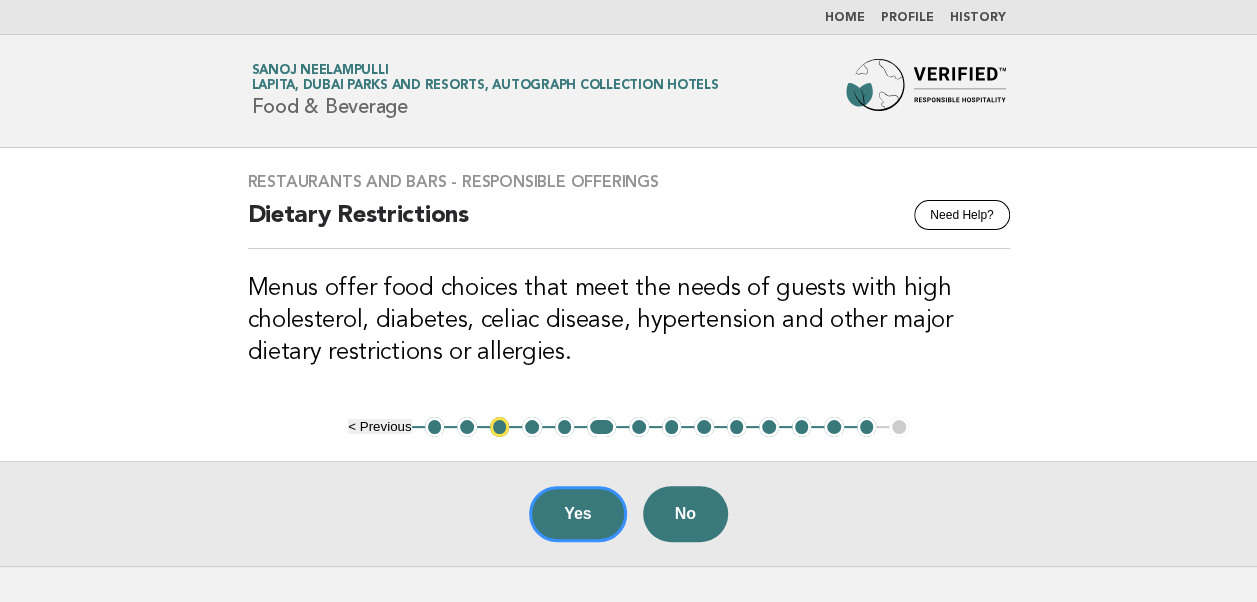 click on "Yes" at bounding box center (578, 514) 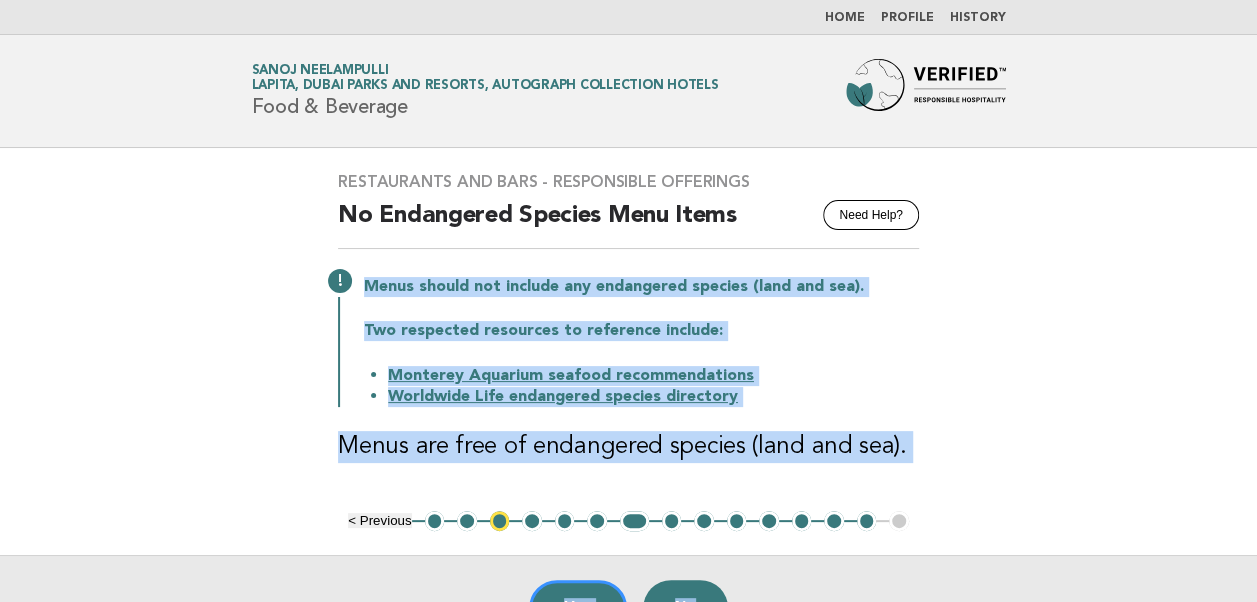 drag, startPoint x: 1254, startPoint y: 211, endPoint x: 1254, endPoint y: 264, distance: 53 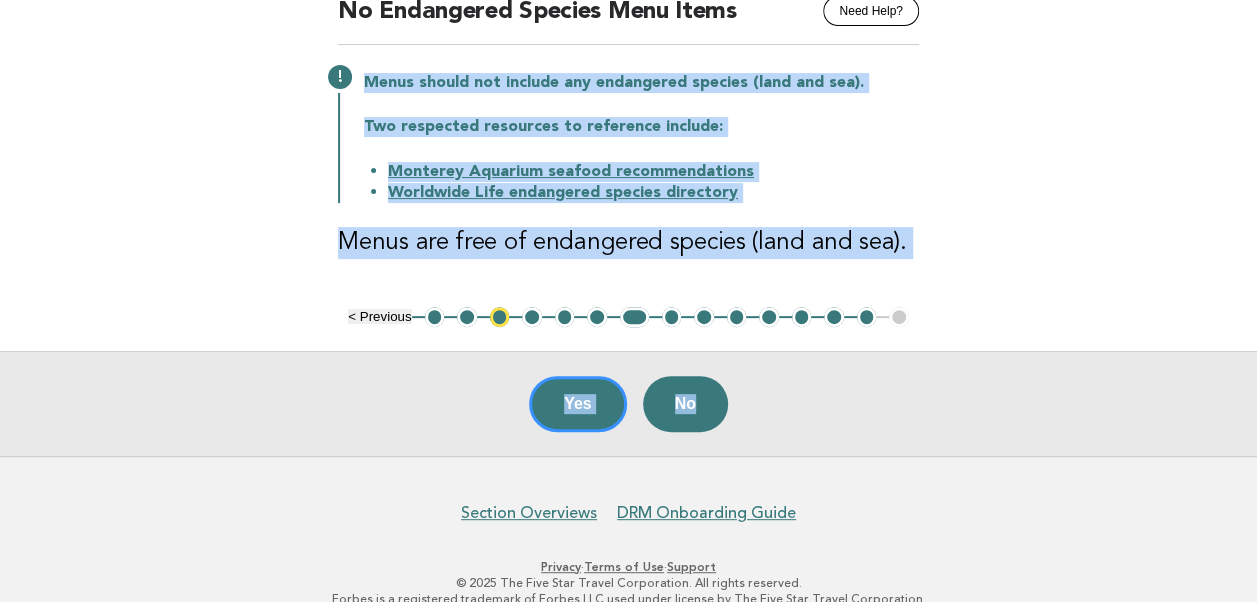 scroll, scrollTop: 208, scrollLeft: 0, axis: vertical 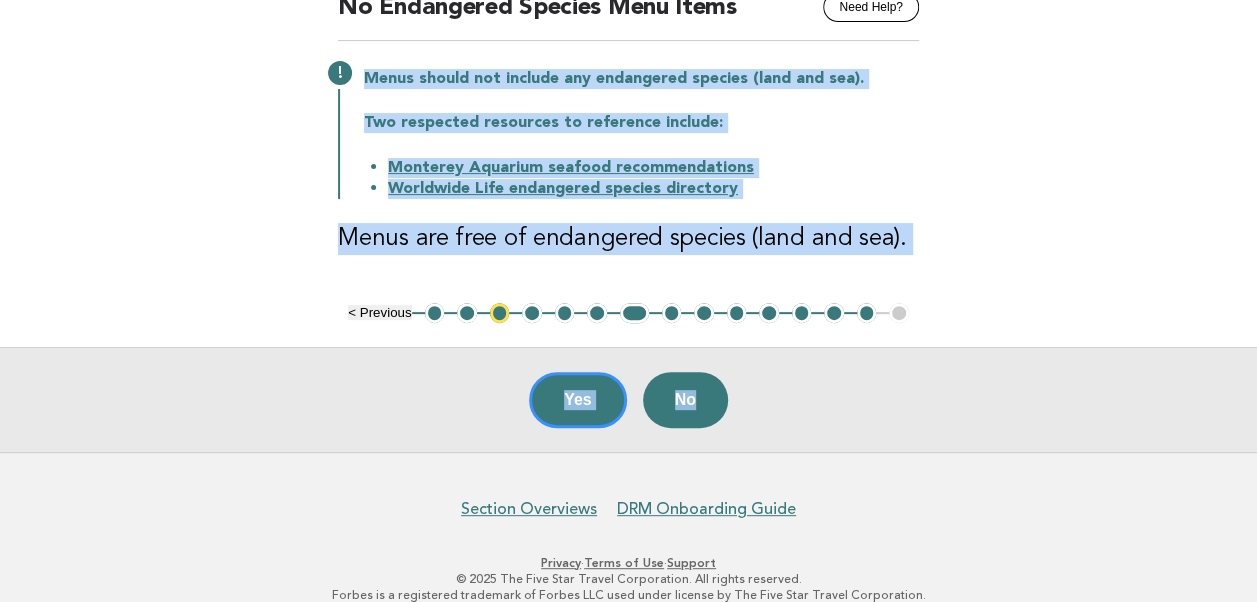 click on "Yes No" at bounding box center (628, 399) 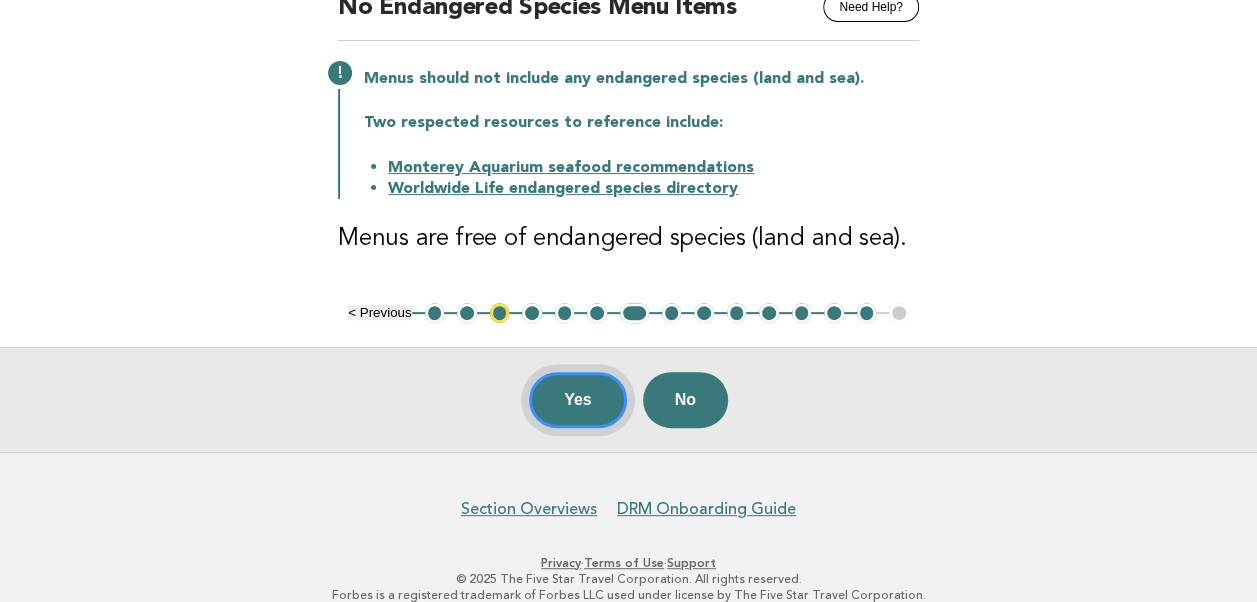 click on "Yes" at bounding box center (578, 400) 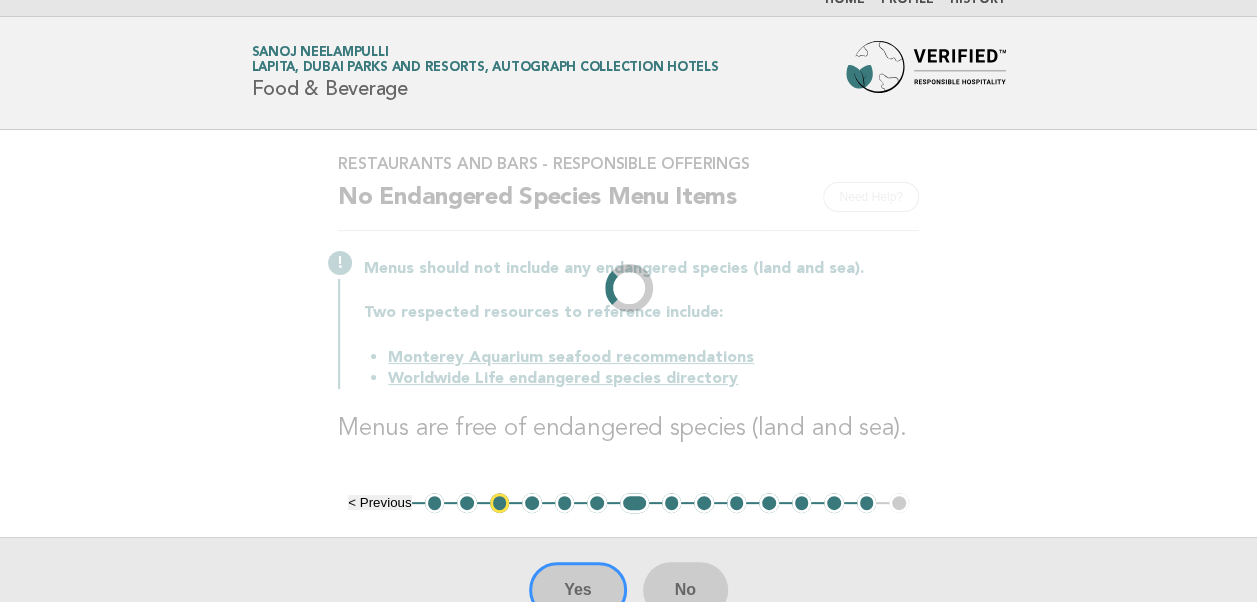 scroll, scrollTop: 0, scrollLeft: 0, axis: both 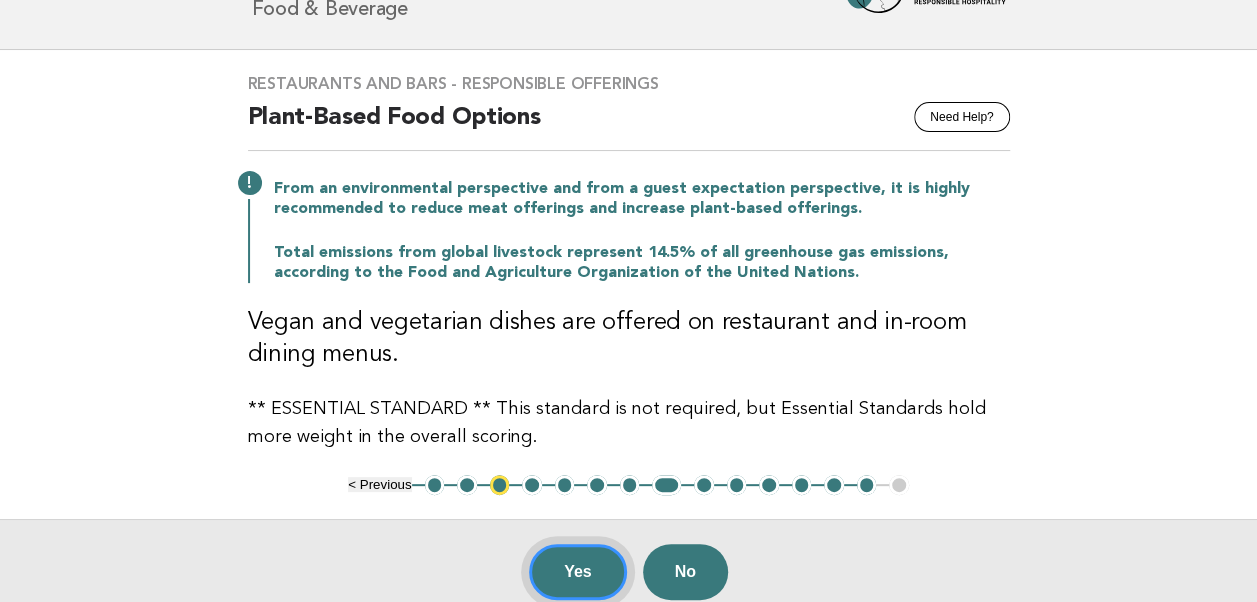click on "Yes" at bounding box center (578, 572) 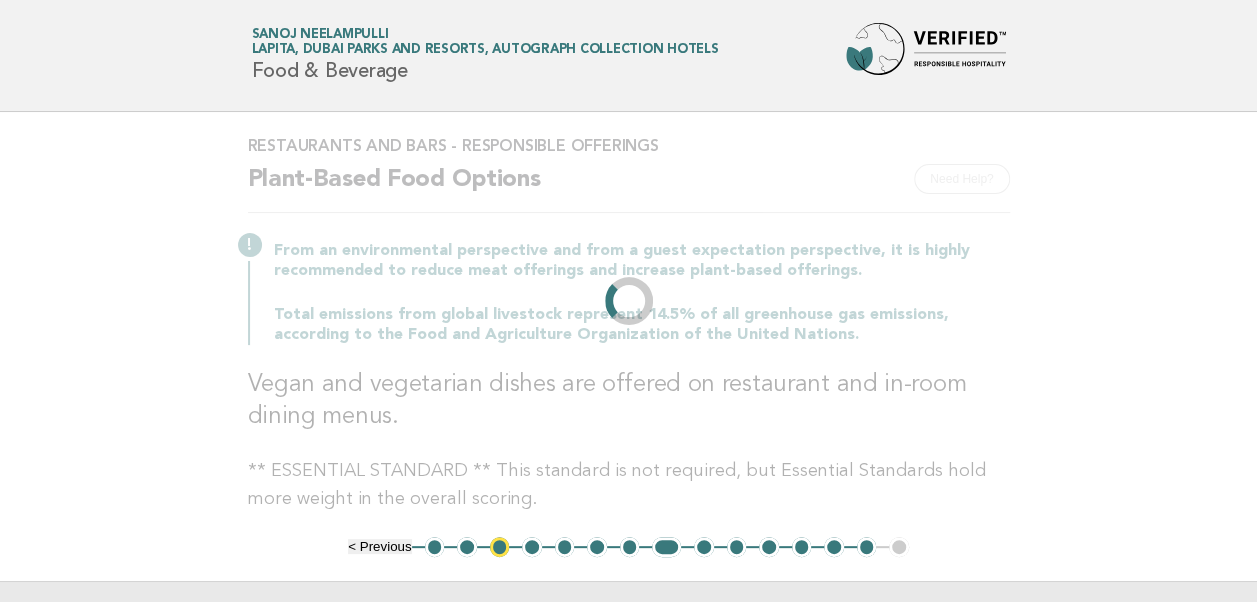 scroll, scrollTop: 0, scrollLeft: 0, axis: both 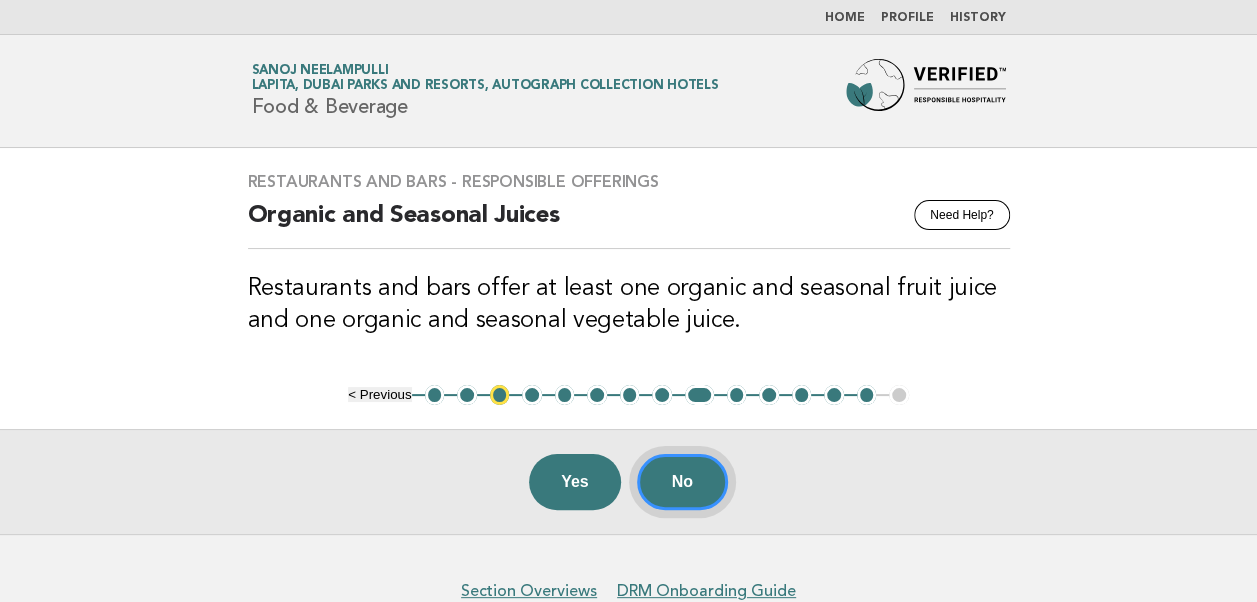 click on "No" at bounding box center (682, 482) 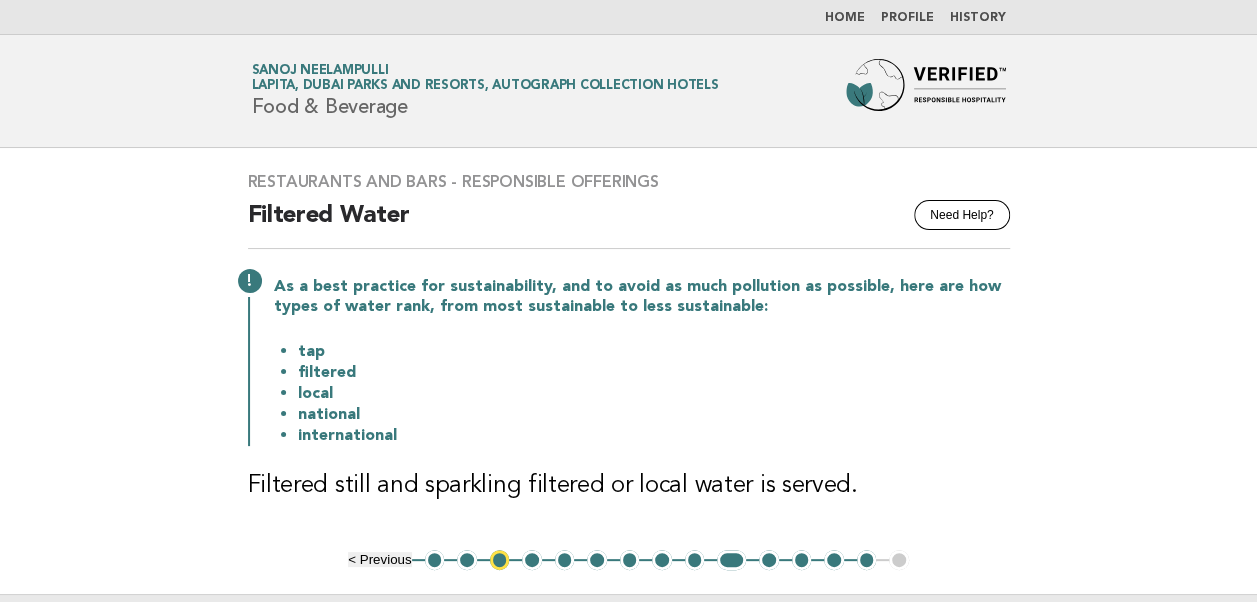 drag, startPoint x: 1207, startPoint y: 271, endPoint x: 1246, endPoint y: 290, distance: 43.382023 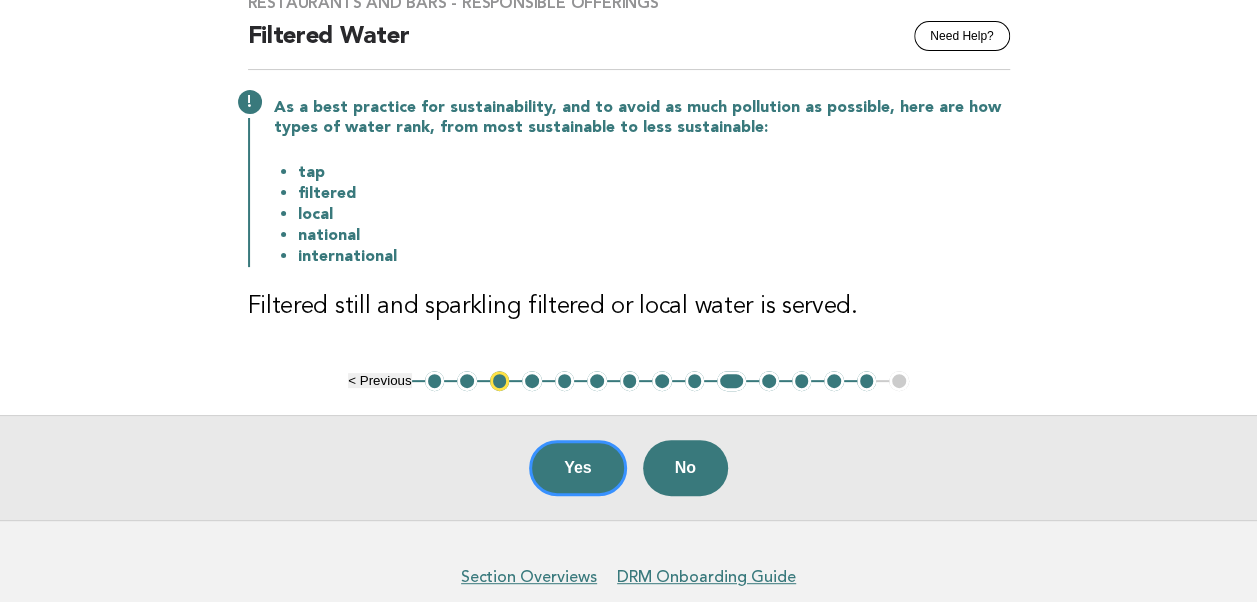 scroll, scrollTop: 190, scrollLeft: 0, axis: vertical 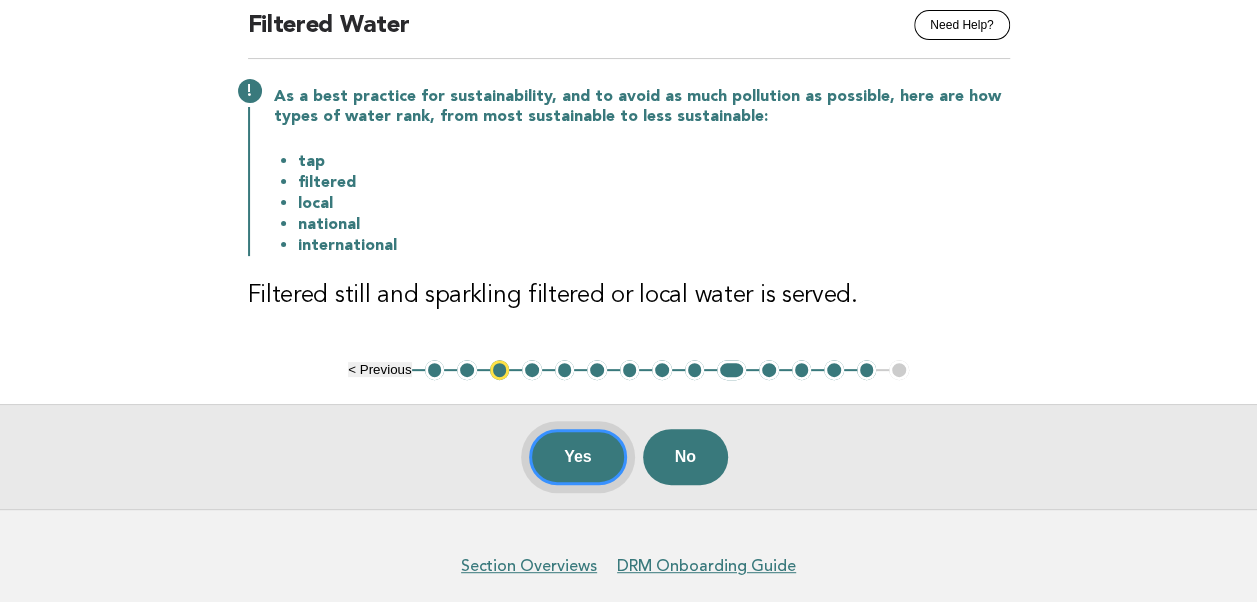 click on "Yes" at bounding box center [578, 457] 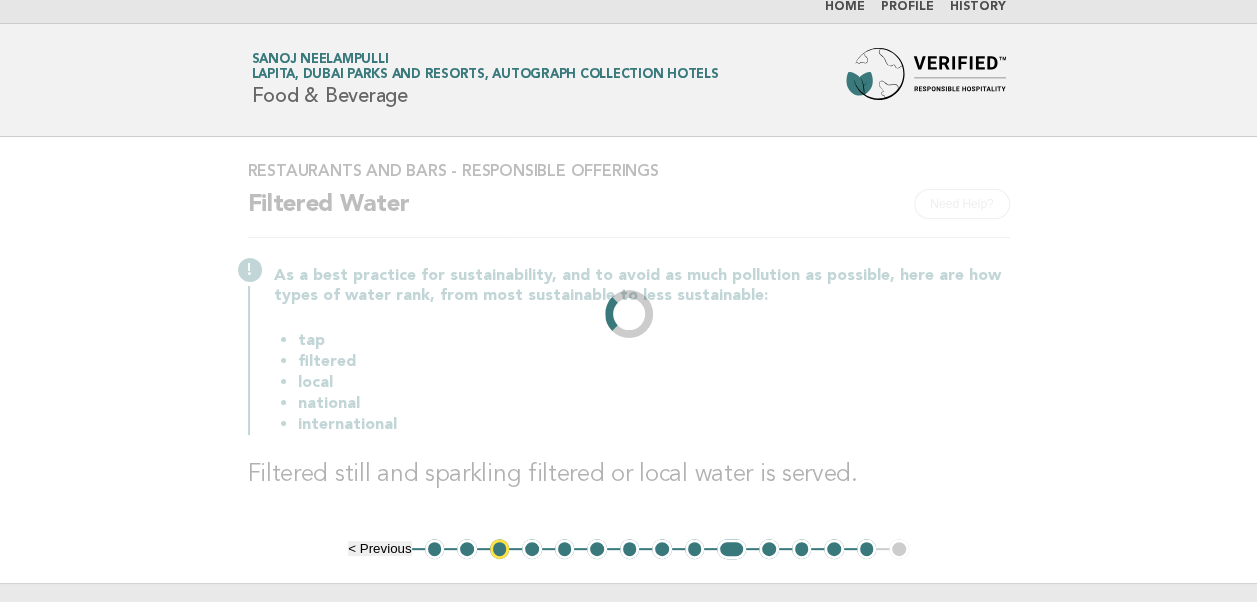 scroll, scrollTop: 0, scrollLeft: 0, axis: both 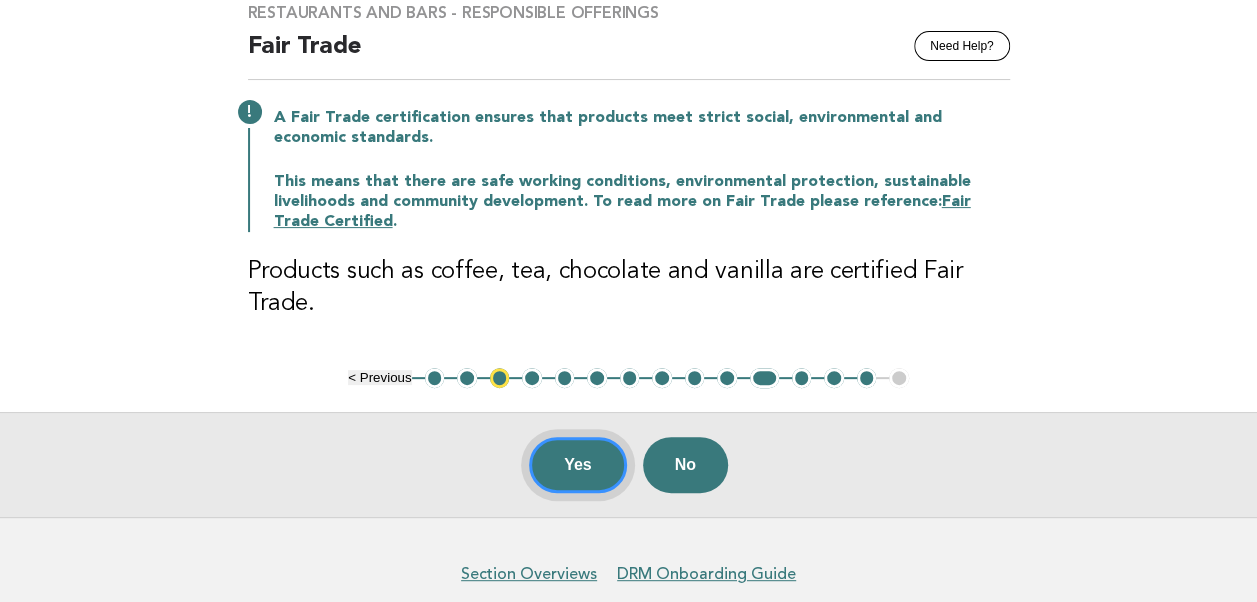 click on "Yes" at bounding box center (578, 465) 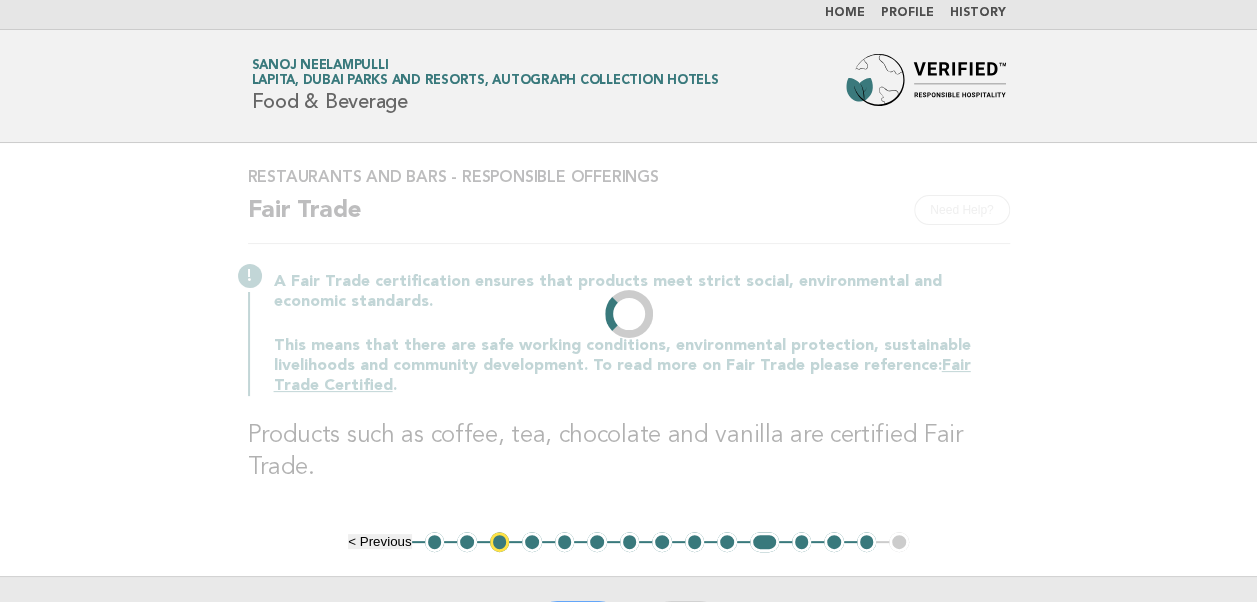 scroll, scrollTop: 0, scrollLeft: 0, axis: both 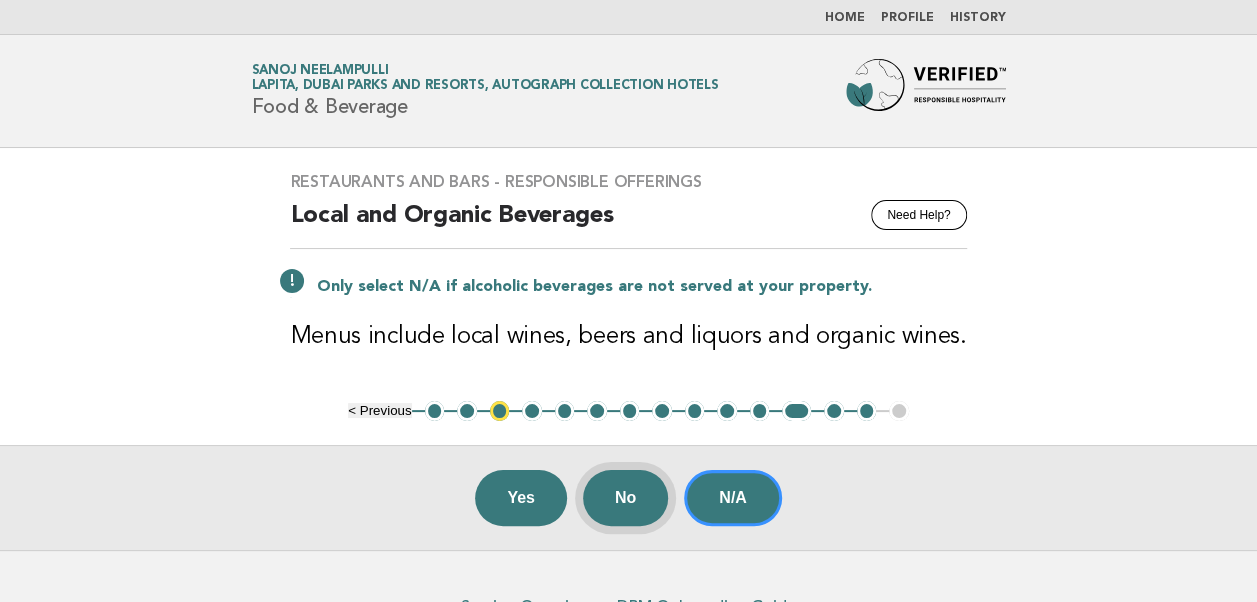 click on "No" at bounding box center [625, 498] 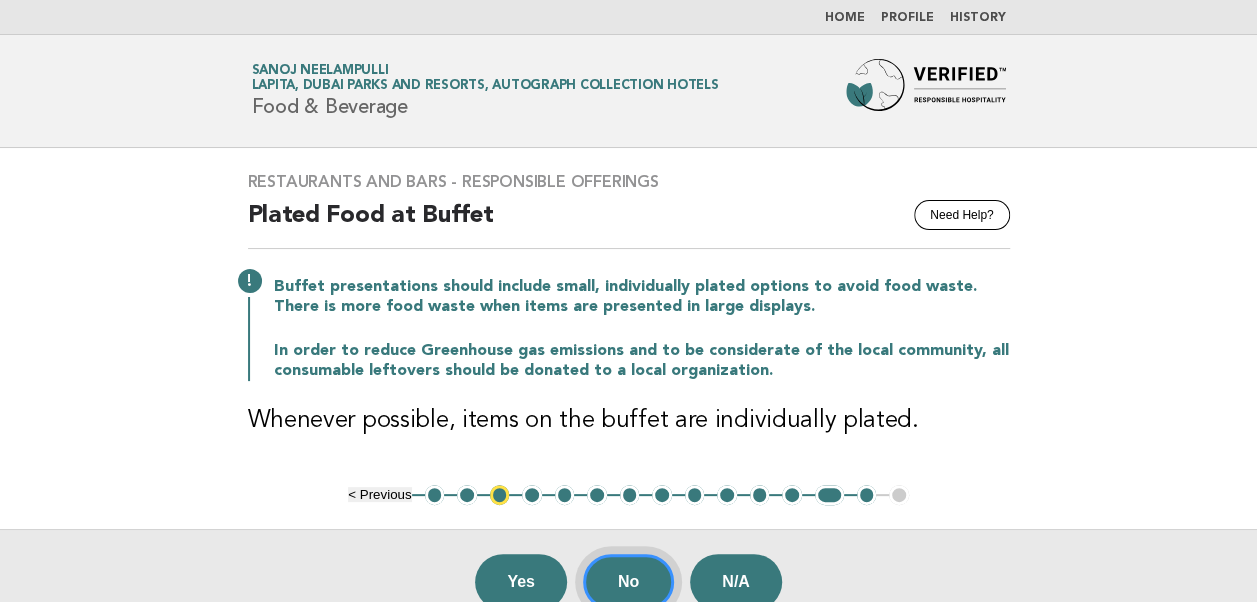 click on "No" at bounding box center [628, 582] 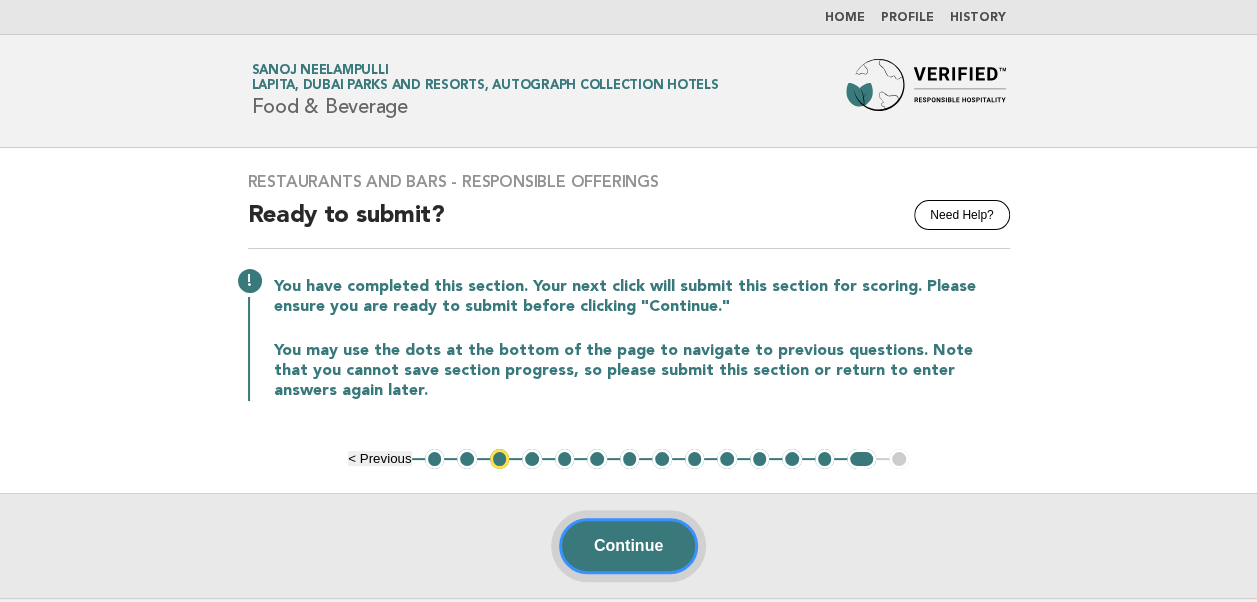 click on "Continue" at bounding box center [628, 546] 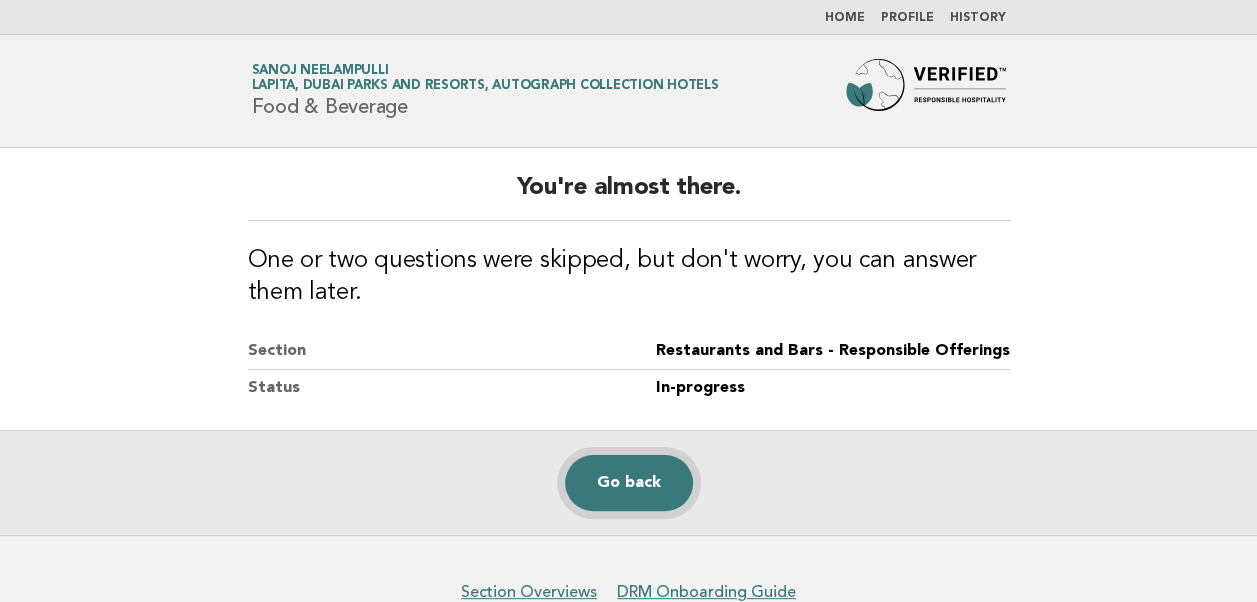 click on "Go back" at bounding box center [629, 483] 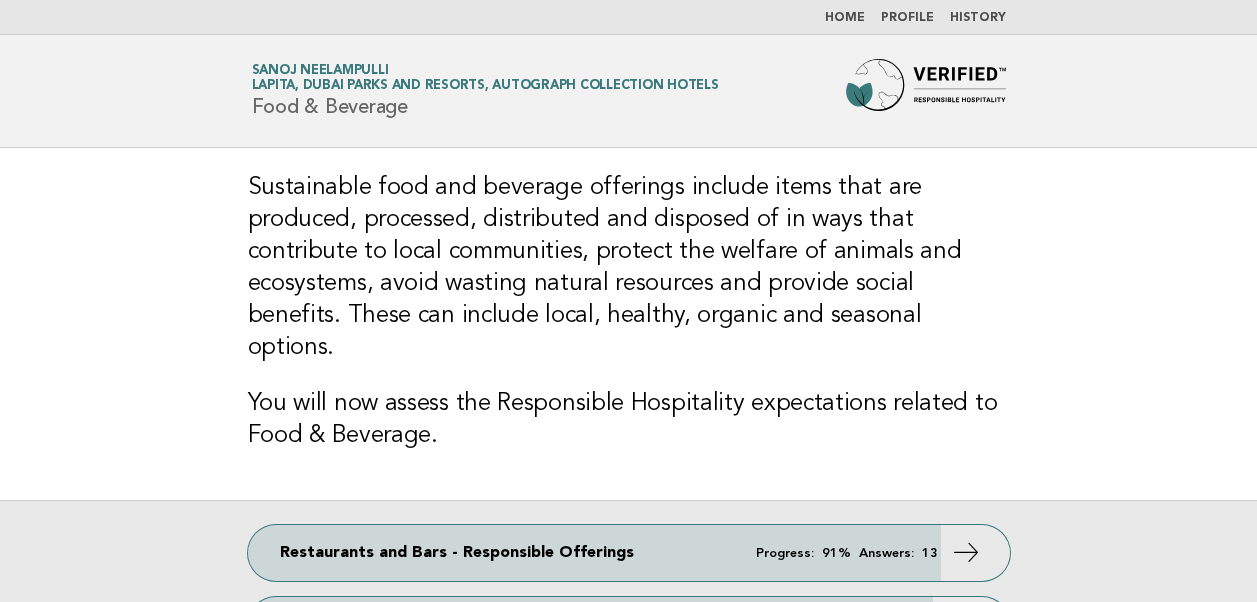 scroll, scrollTop: 0, scrollLeft: 0, axis: both 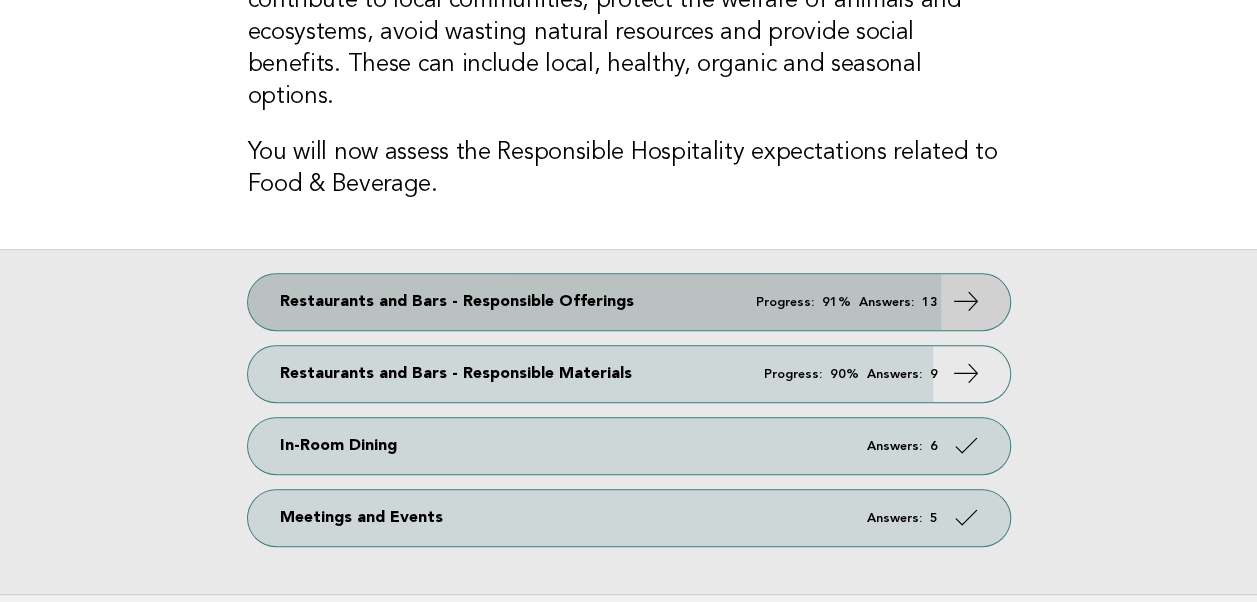 click on "Restaurants and Bars - Responsible Offerings
Progress:
91%
Answers:
13" at bounding box center (629, 302) 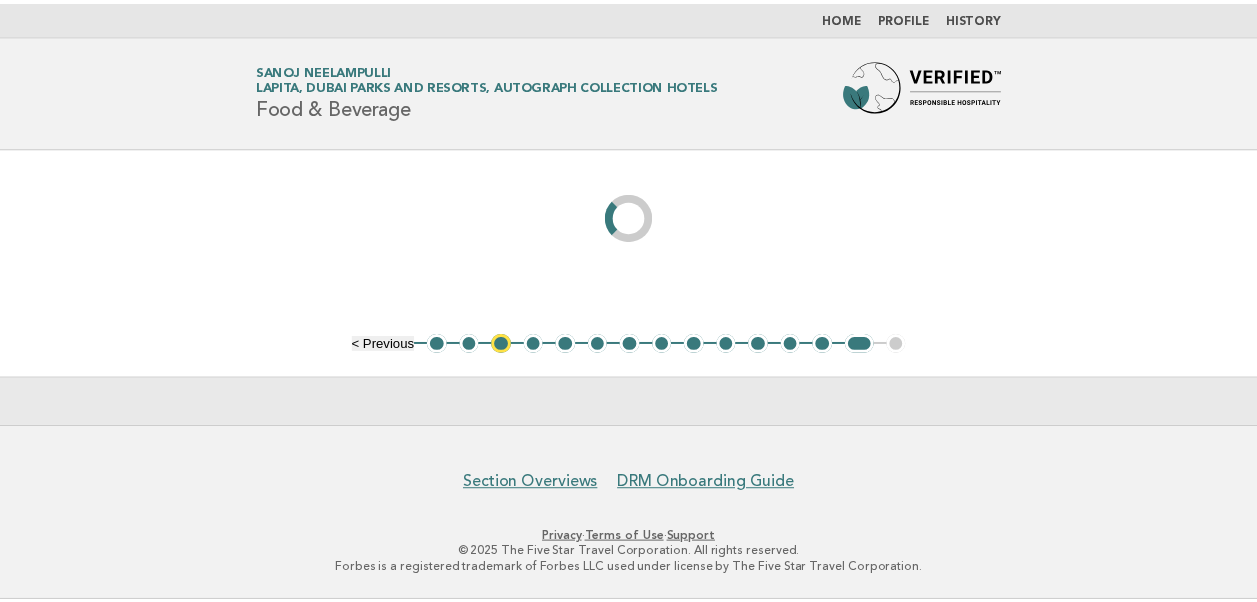 scroll, scrollTop: 0, scrollLeft: 0, axis: both 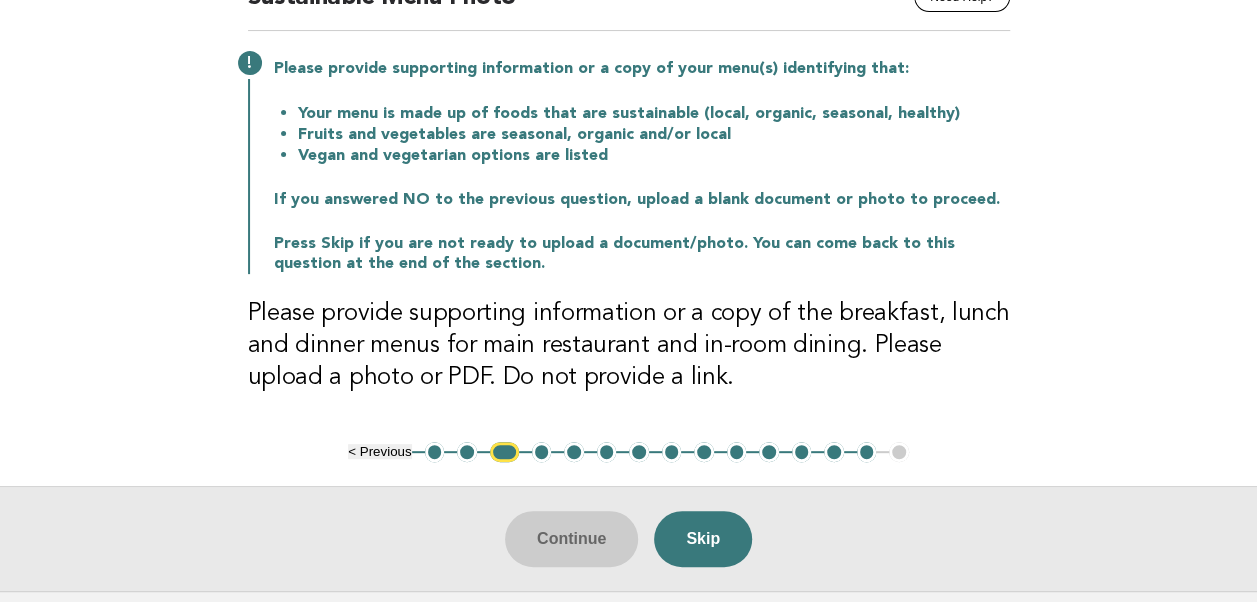 click on "3" at bounding box center [504, 452] 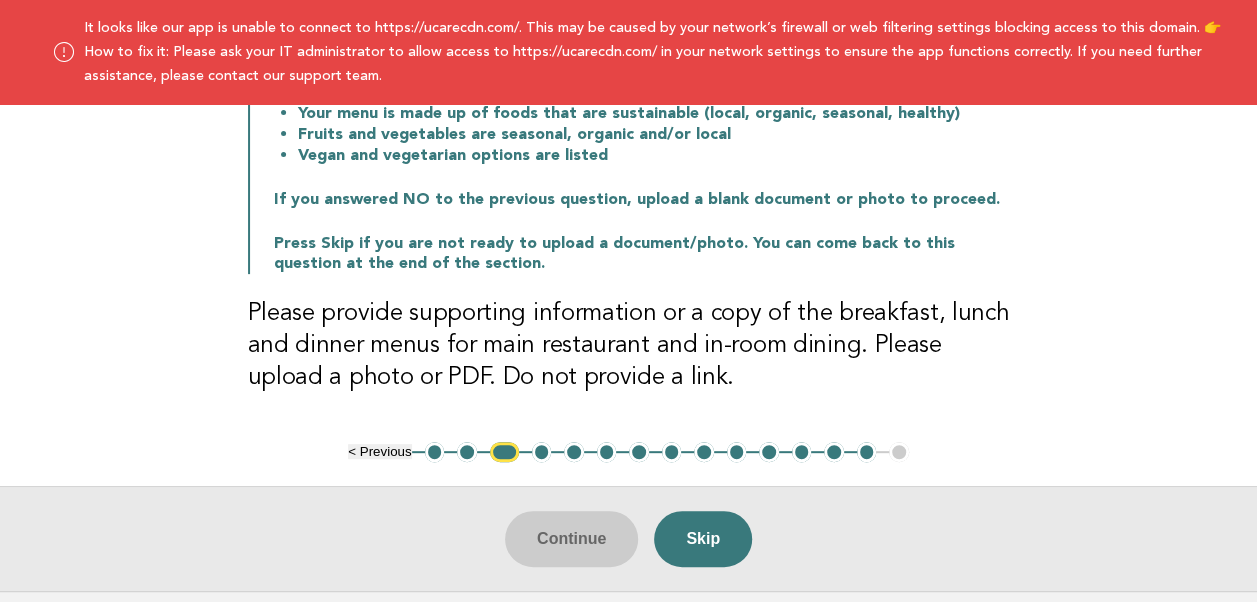 click on "Restaurants and Bars - Responsible Offerings Need Help? Sustainable Menu Photo
Please provide supporting information or a copy of your menu(s) identifying that:
Your menu is made up of foods that are sustainable (local, organic, seasonal, healthy)
Fruits and vegetables are seasonal, organic and/or local
Vegan and vegetarian options are listed
If you answered NO to the previous question, upload a blank document or photo to proceed.
Press Skip if you are not ready to upload a document/photo. You can come back to this question at the end of the section.
Please provide supporting information or a copy of the breakfast, lunch and dinner menus for main restaurant and in-room dining. Please upload a photo or PDF. Do not provide a link.
Continue Skip
< Previous 1 2 3 4 5 6 7 8 9 10 11 12 13 14 15" at bounding box center [628, 260] 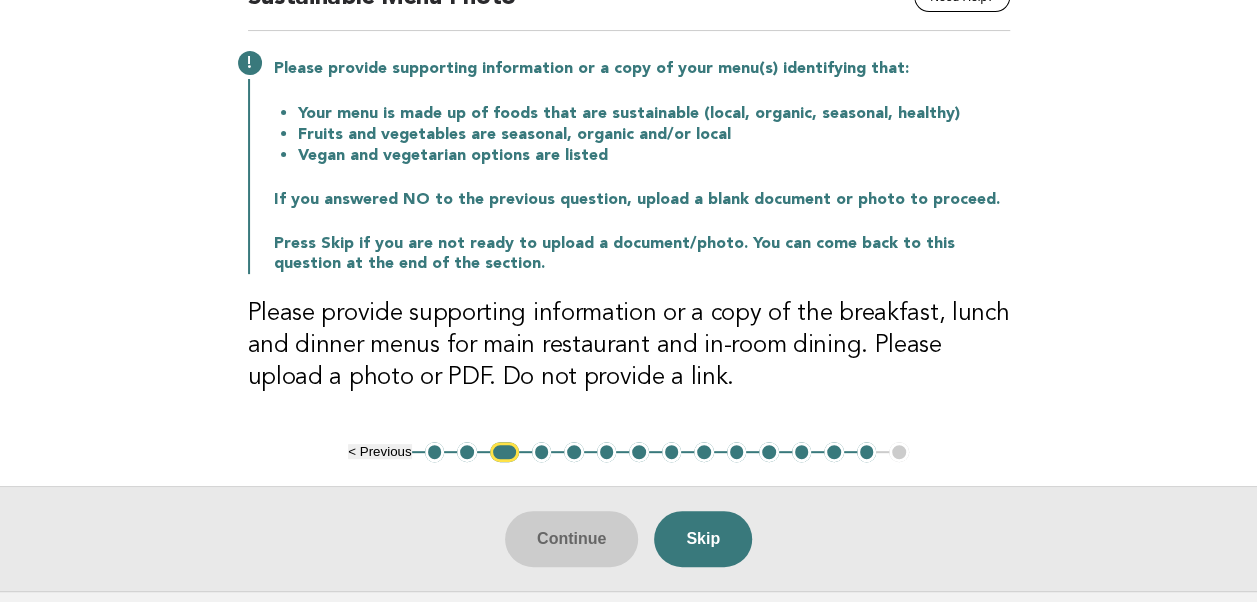 click on "3" at bounding box center (504, 452) 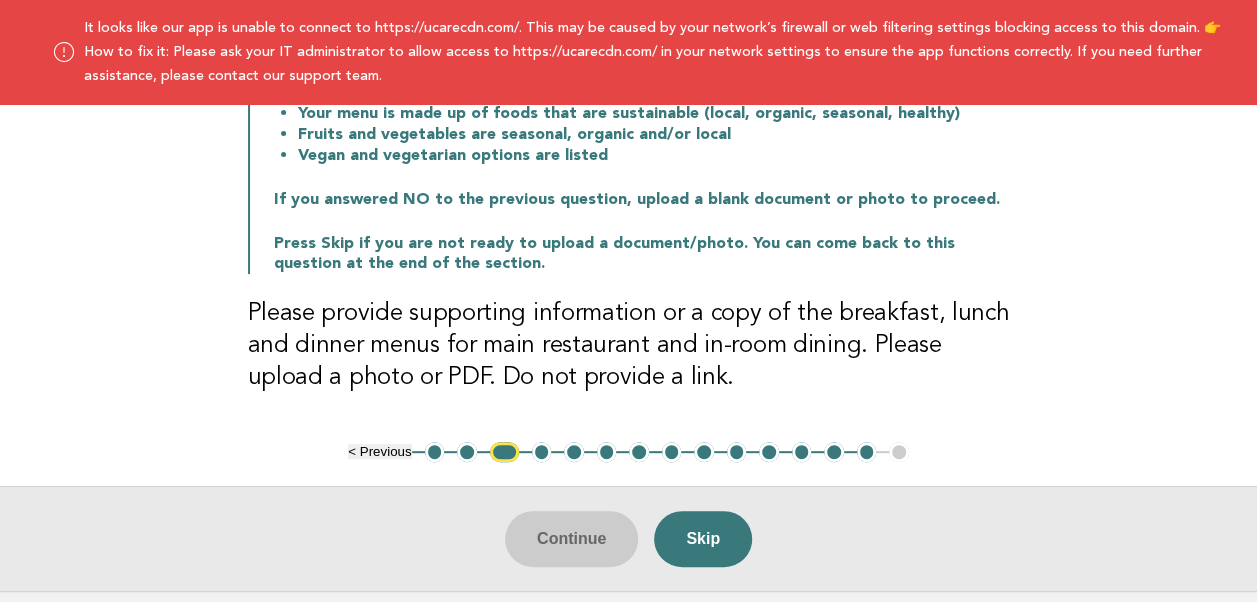 type 